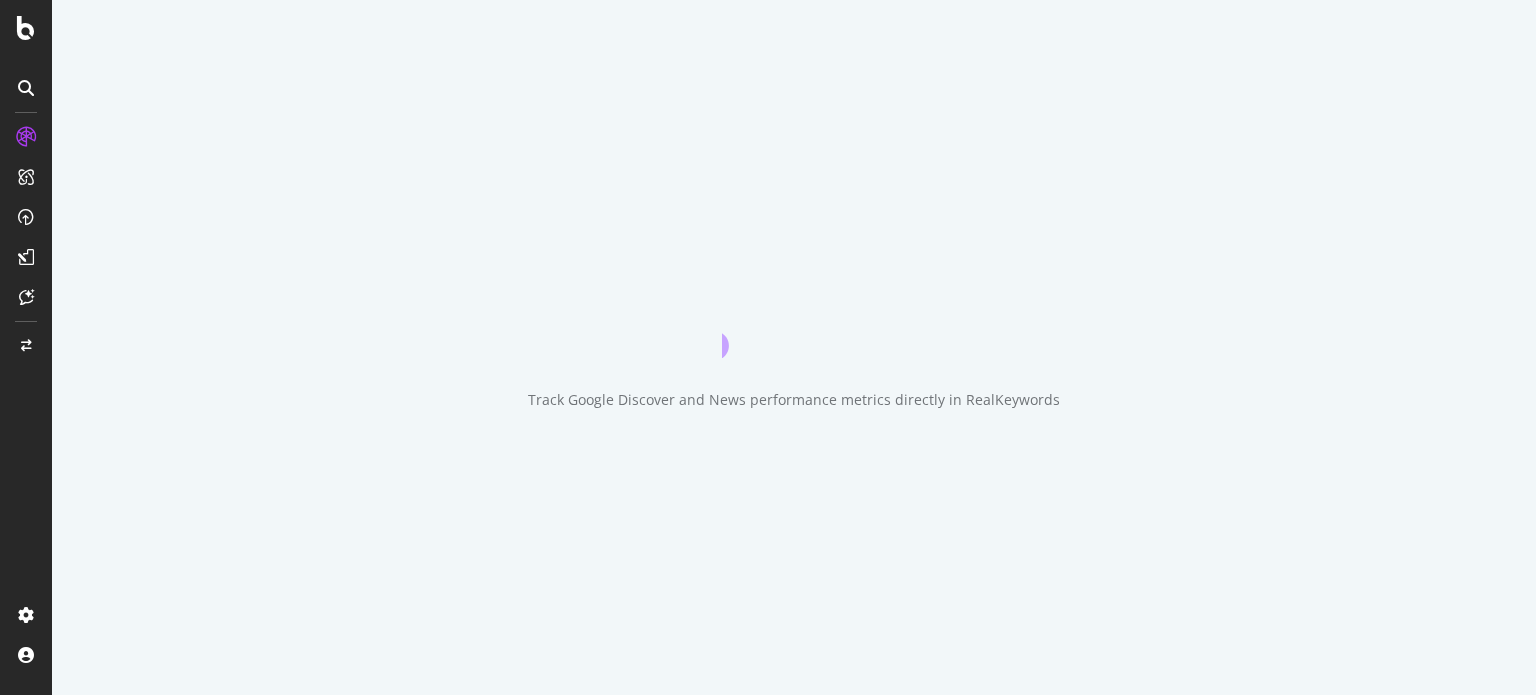 scroll, scrollTop: 0, scrollLeft: 0, axis: both 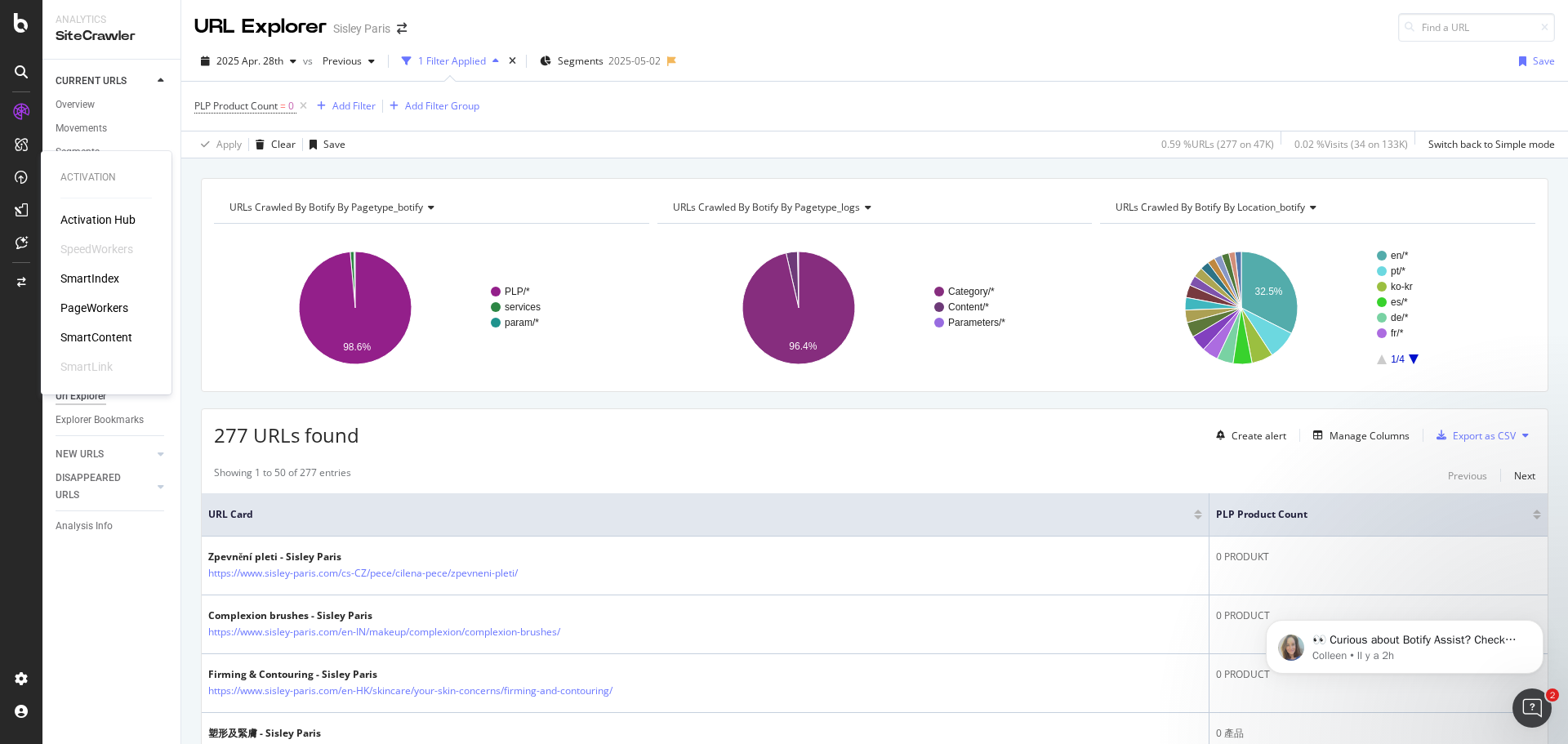 click on "PageWorkers" at bounding box center (94, 308) 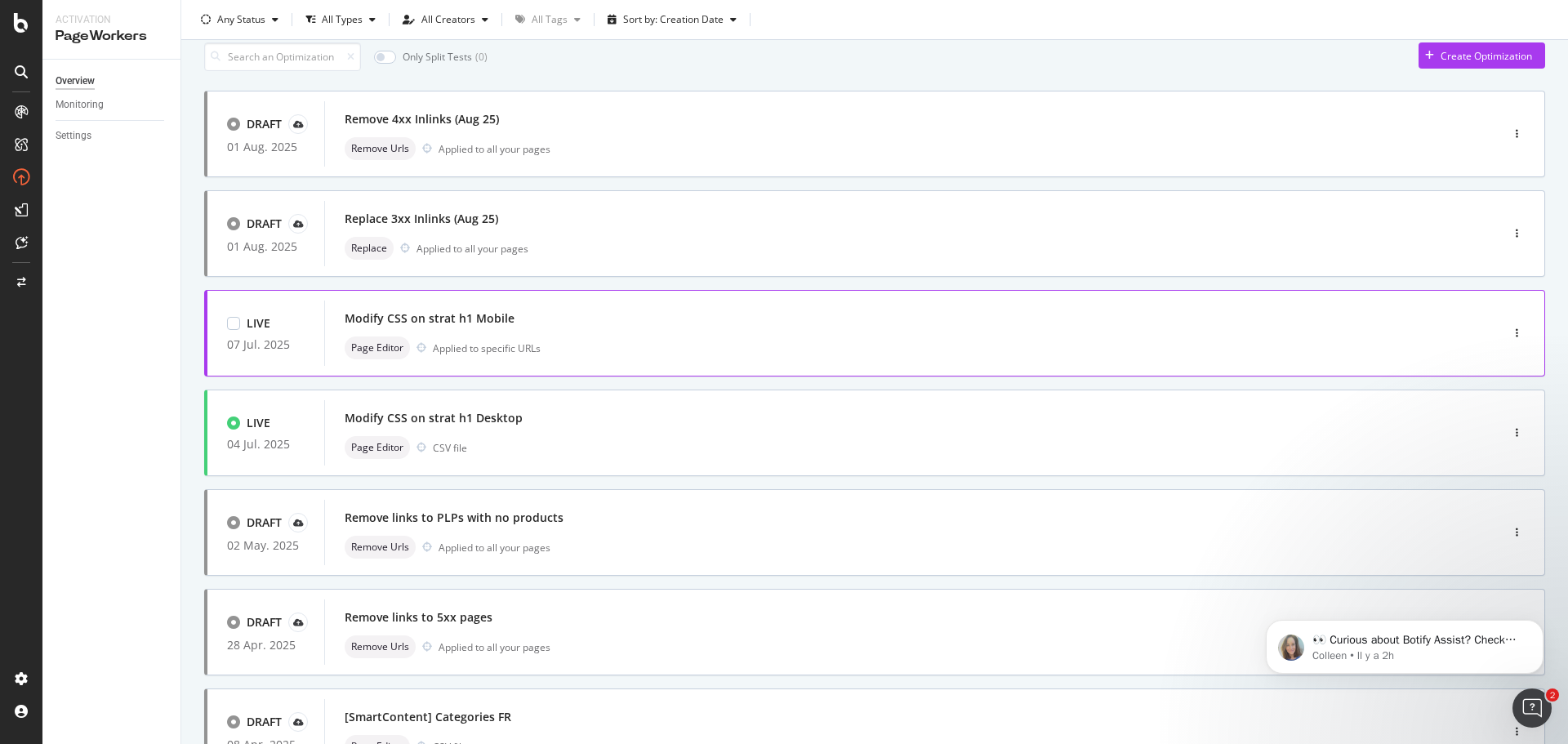 scroll, scrollTop: 82, scrollLeft: 0, axis: vertical 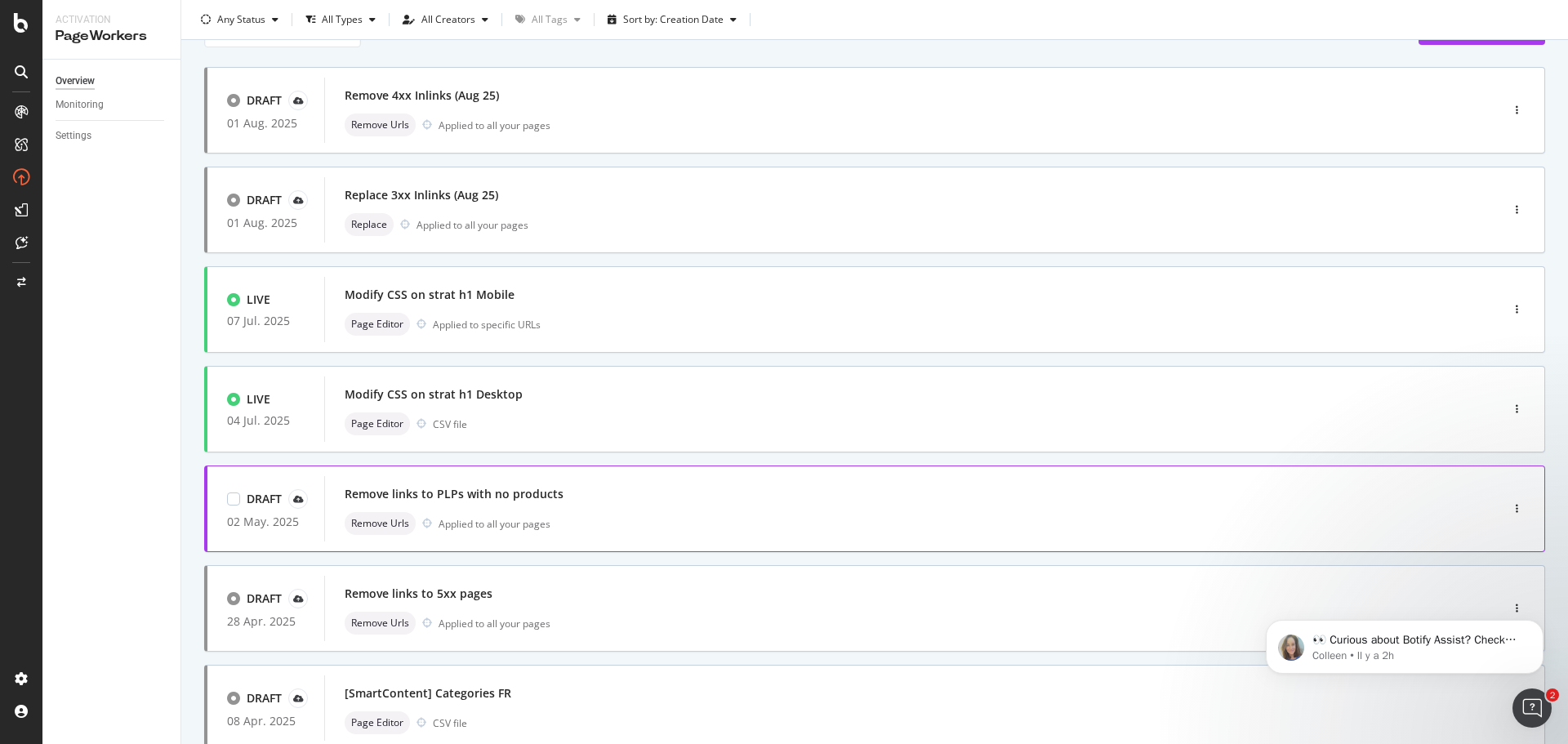 click on "Remove links to PLPs with no products" at bounding box center (454, 494) 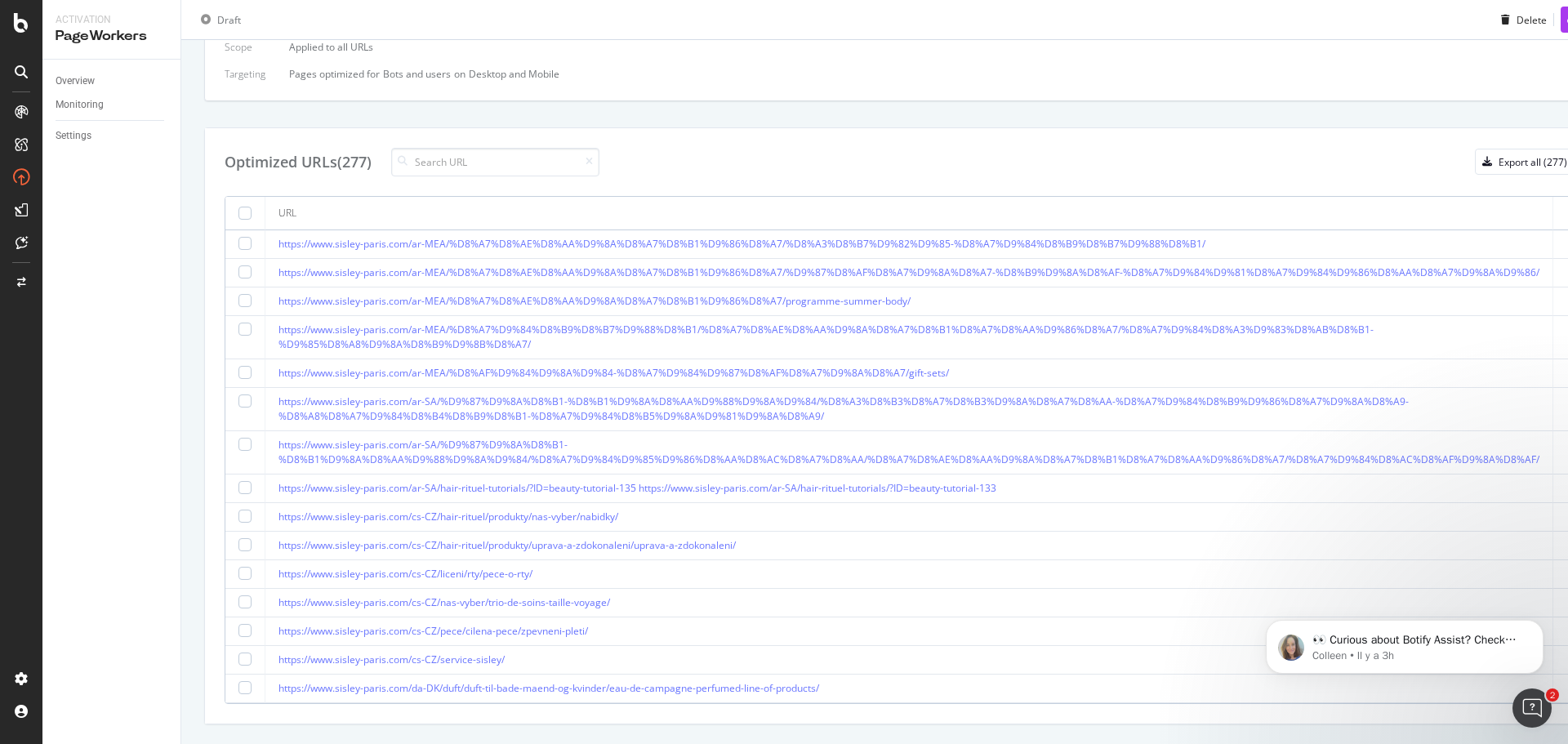 scroll, scrollTop: 559, scrollLeft: 0, axis: vertical 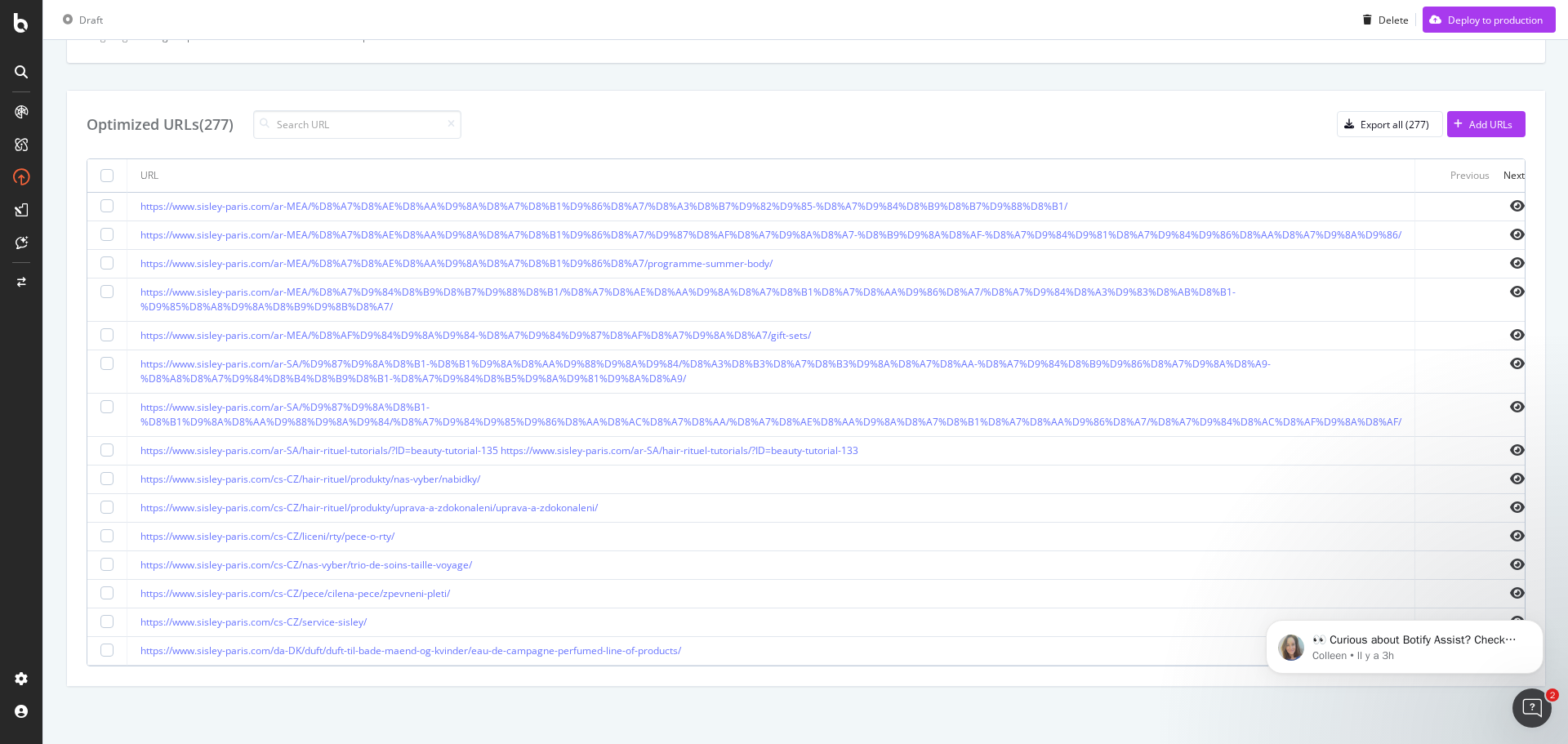 click on "Overview Reporting Preview Based on the last 24 hours Executions 0 Unique URLs Optimized 0 Success Rate - View More Details Name Remove links to PLPs with no products Description This uses an HTML extract on PLPs to identify PLPs with 0 products in all languages, and remove links to those pages.
It should be a temporary workaround while the Sisley team 404s them. Type Remove Urls Created On 02 May. 2025  by  vincent.moreau Scope Applied to all URLs Targeting Pages optimized for Bots and users on Desktop and Mobile Optimized URLs  (277) Export all (277) Add URLs URL Previous Next https://www.sisley-paris.com/ar-MEA/%D8%A7%D8%AE%D8%AA%D9%8A%D8%A7%D8%B1%D9%86%D8%A7/%D8%A3%D8%B7%D9%82%D9%85-%D8%A7%D9%84%D8%B9%D8%B7%D9%88%D8%B1/ https://www.sisley-paris.com/ar-MEA/%D8%A7%D8%AE%D8%AA%D9%8A%D8%A7%D8%B1%D9%86%D8%A7/%D9%87%D8%AF%D8%A7%D9%8A%D8%A7-%D8%B9%D9%8A%D8%AF-%D8%A7%D9%84%D9%81%D8%A7%D9%84%D9%86%D8%AA%D8%A7%D9%8A%D9%86/ https://www.sisley-paris.com/cs-CZ/hair-rituel/produkty/nas-vyber/nabidky/" at bounding box center [806, 145] 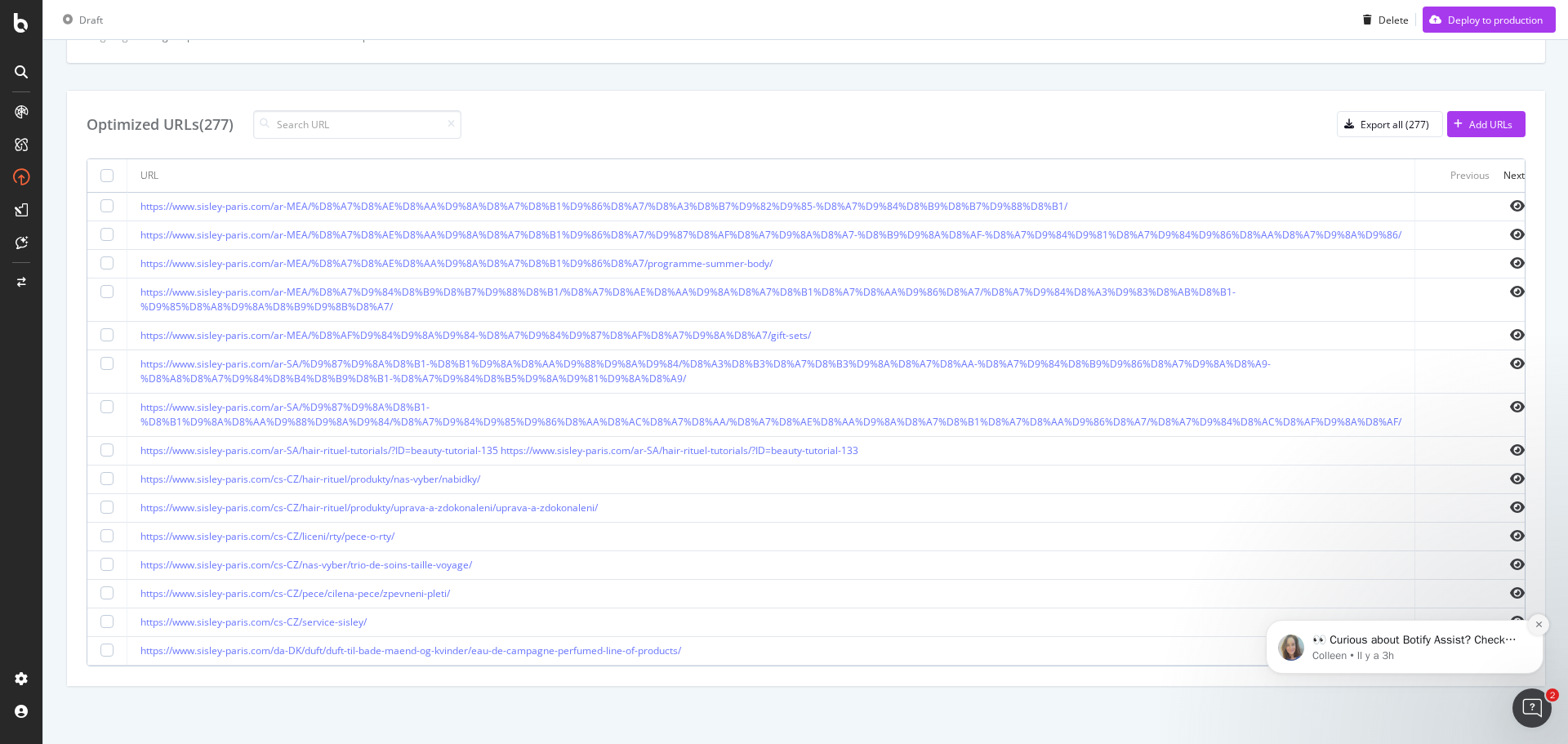 click 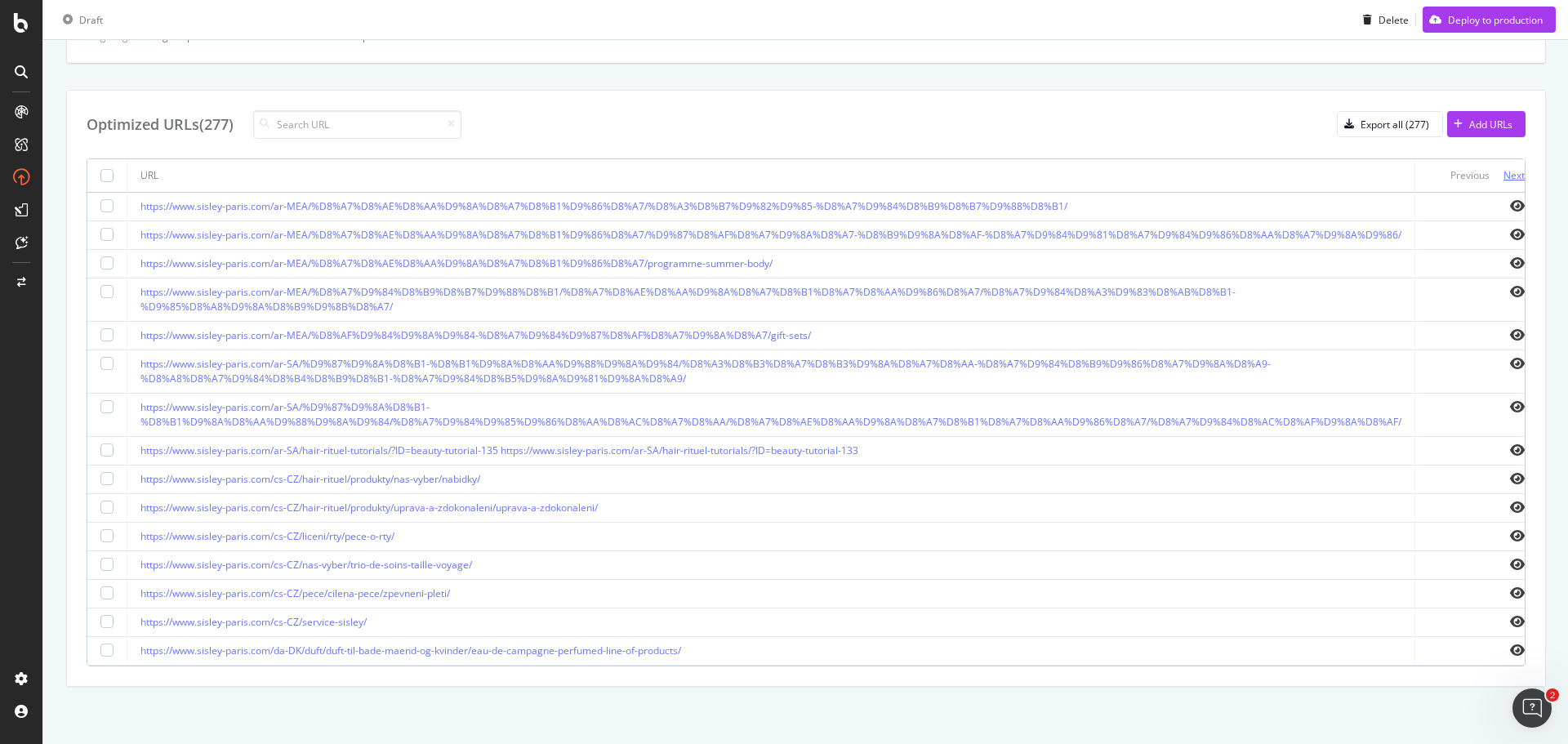 click on "Next" at bounding box center (1514, 175) 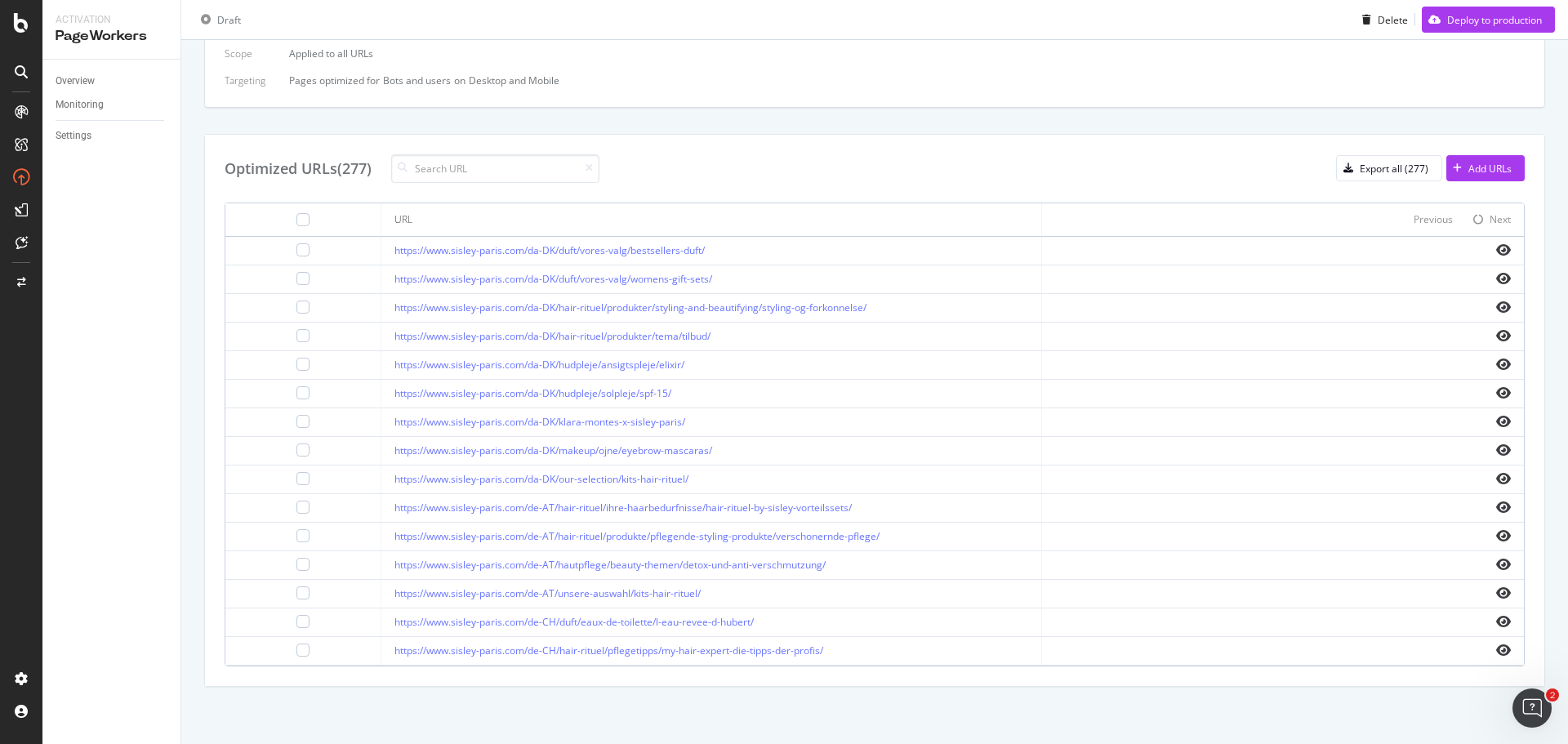 scroll, scrollTop: 488, scrollLeft: 0, axis: vertical 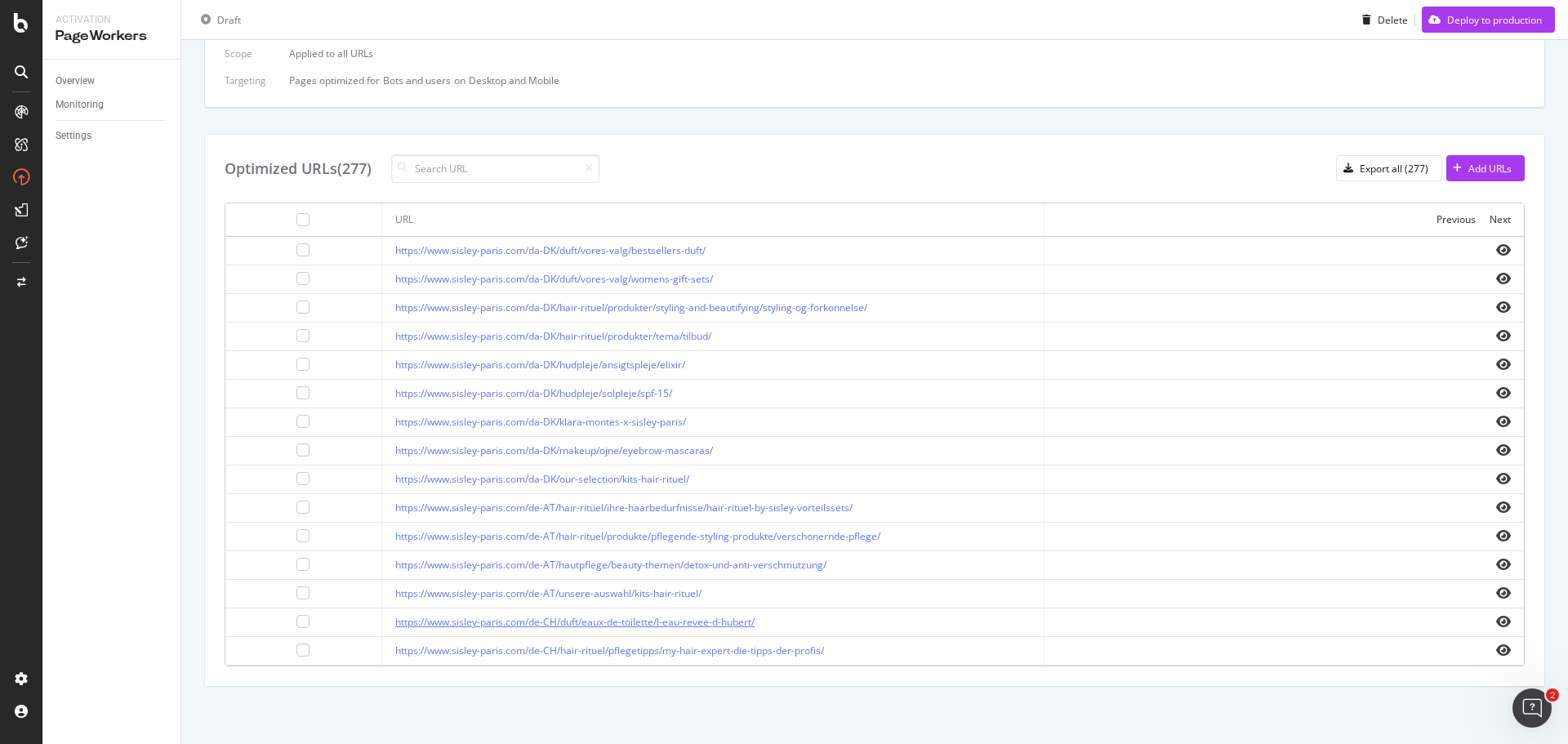 click on "https://www.sisley-paris.com/de-CH/duft/eaux-de-toilette/l-eau-revee-d-hubert/" at bounding box center [575, 621] 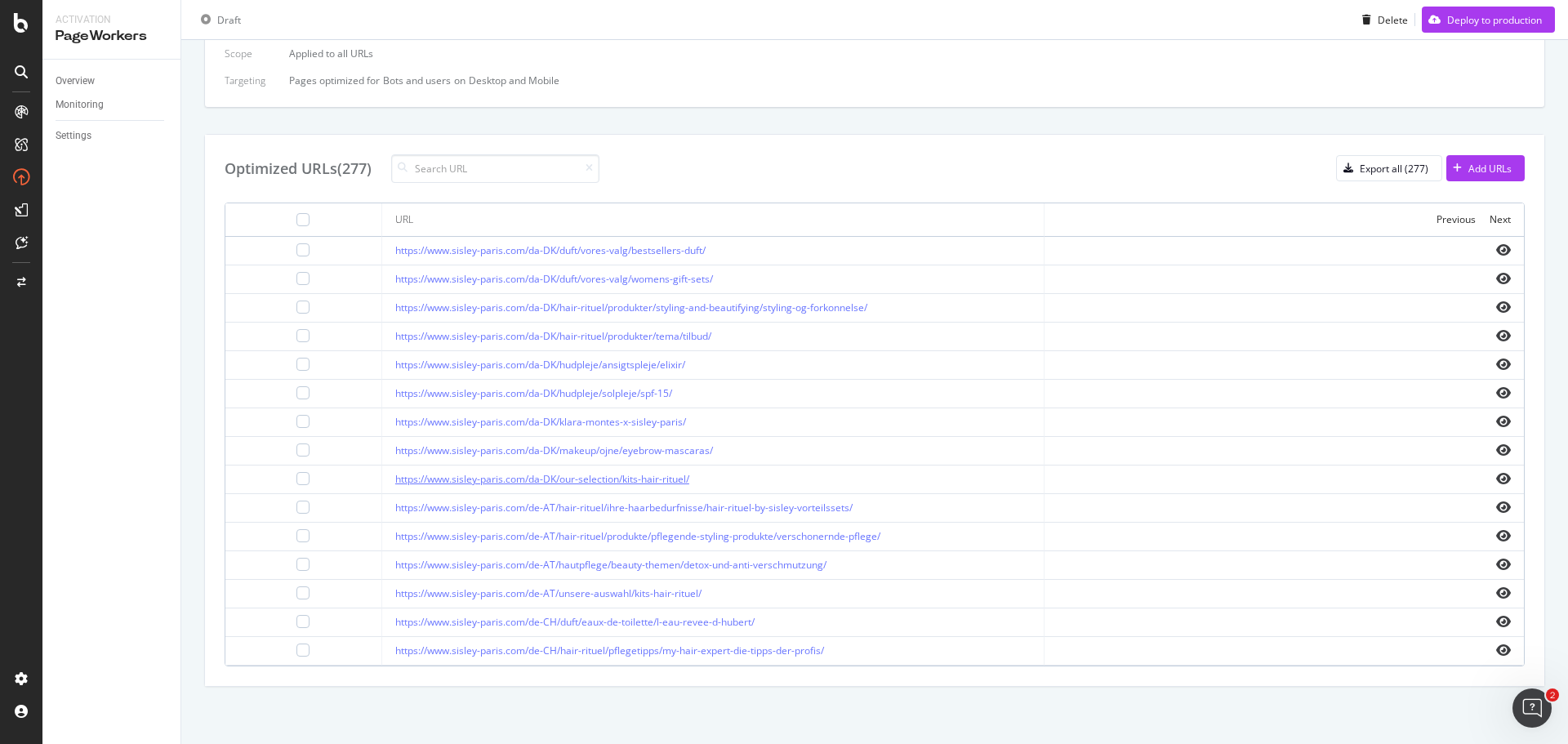 click on "https://www.sisley-paris.com/da-DK/our-selection/kits-hair-rituel/" at bounding box center (542, 479) 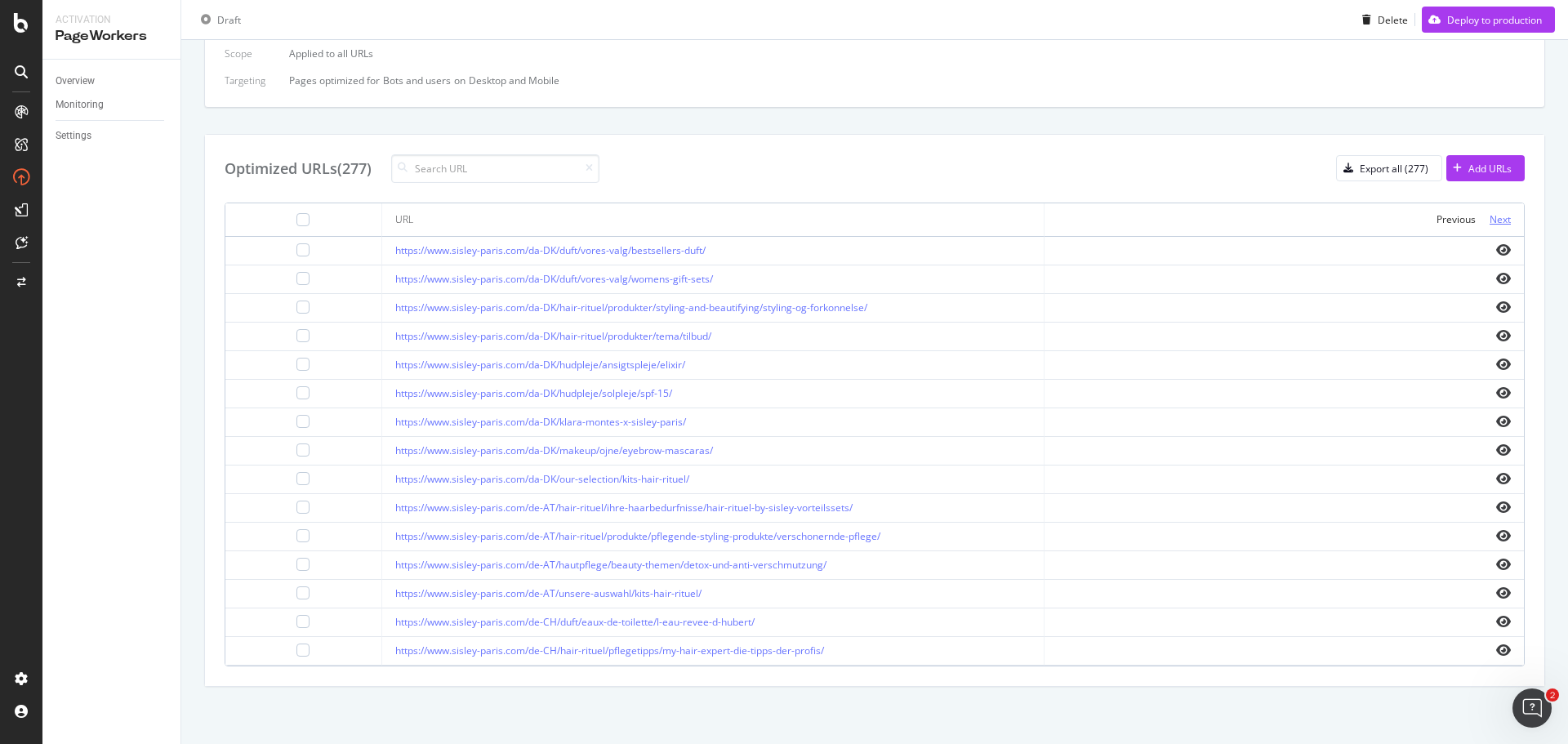 click on "Next" at bounding box center [1500, 219] 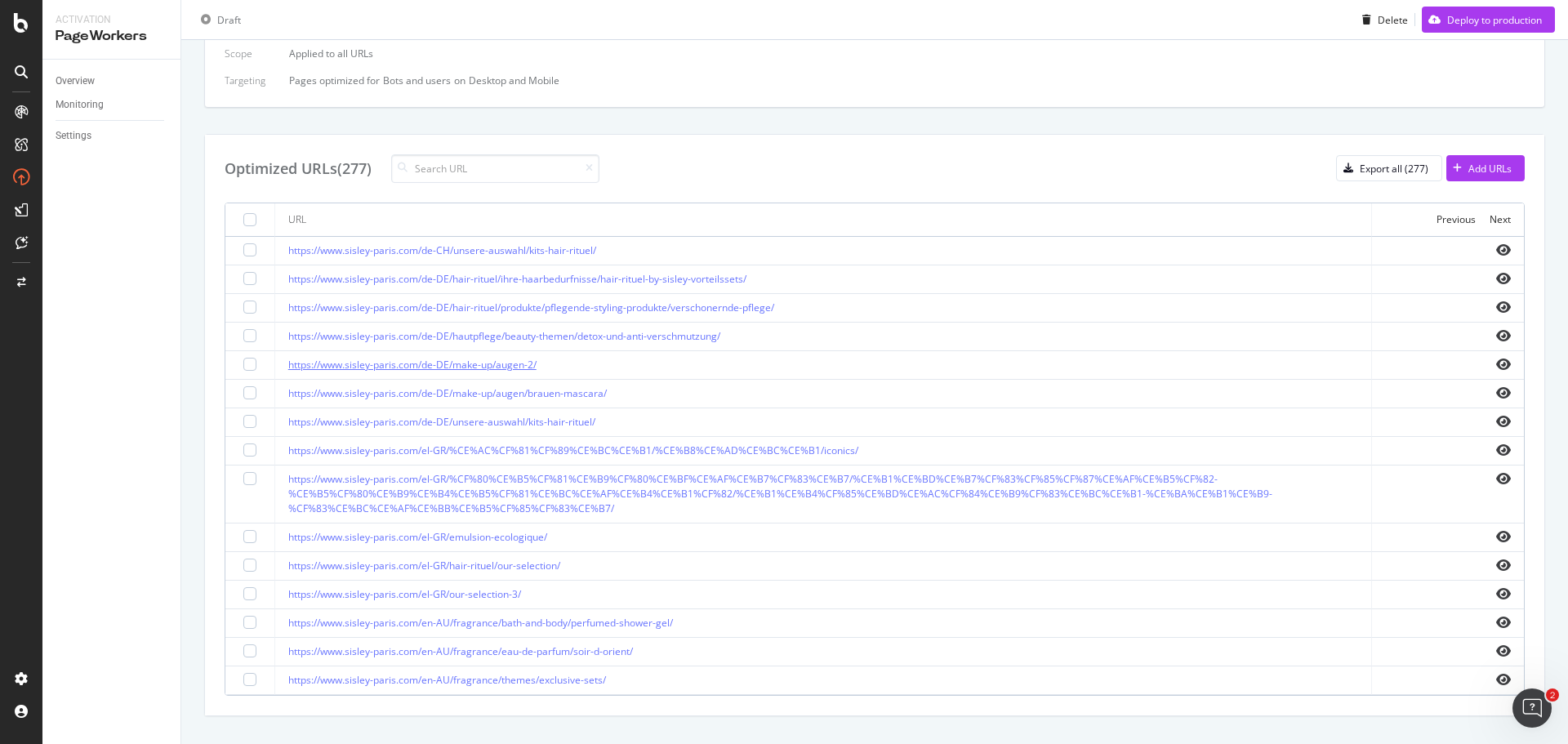 click on "https://www.sisley-paris.com/de-DE/make-up/augen-2/" at bounding box center [412, 364] 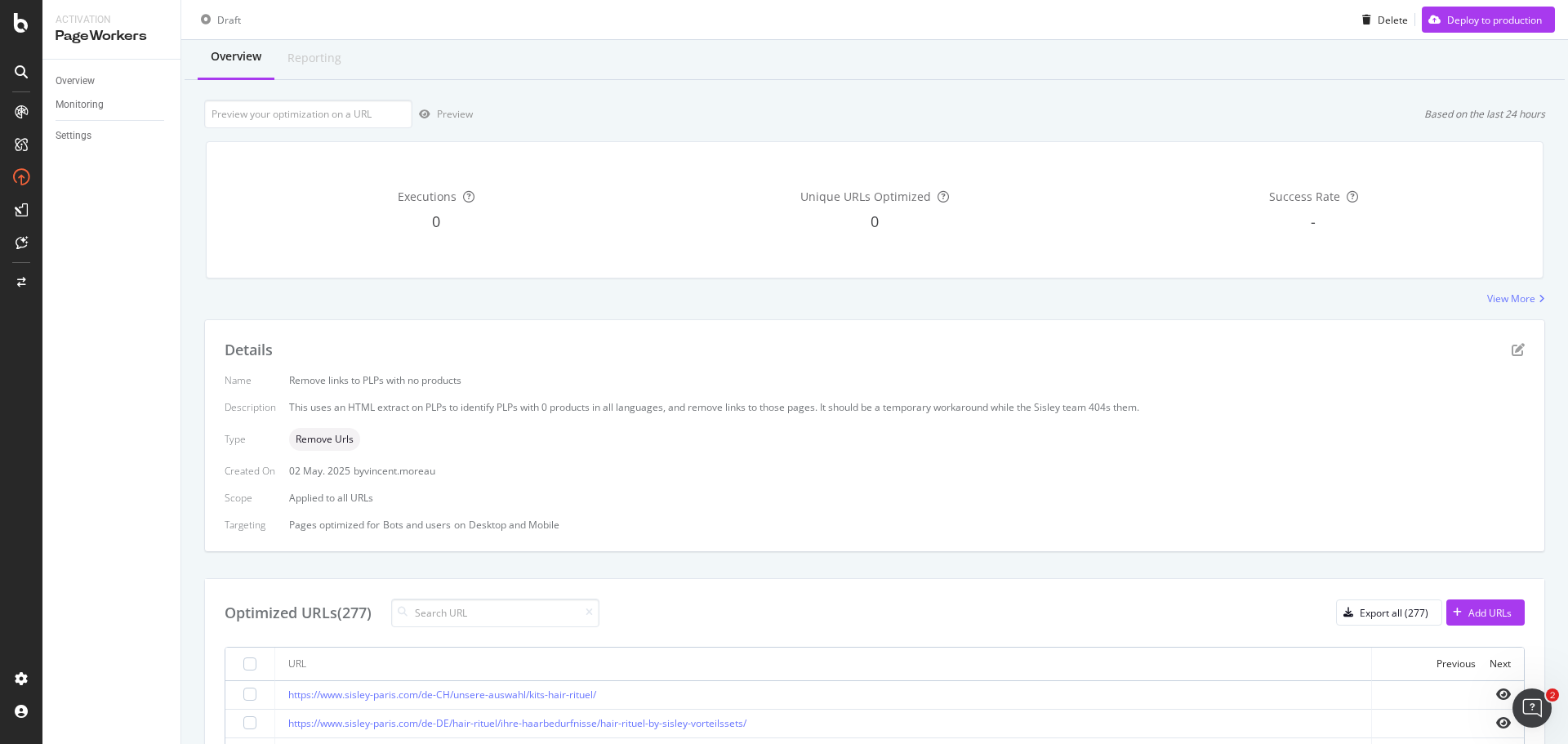 scroll, scrollTop: 82, scrollLeft: 0, axis: vertical 